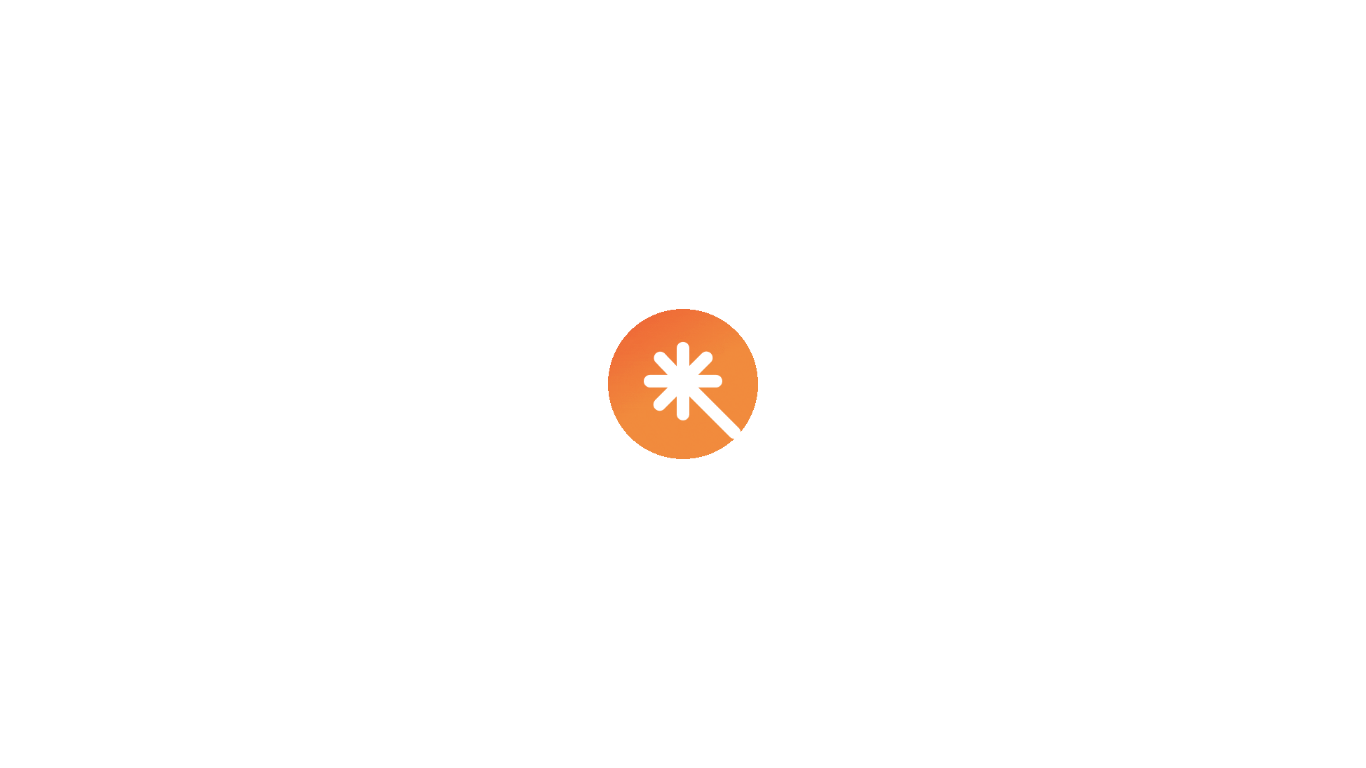 scroll, scrollTop: 0, scrollLeft: 0, axis: both 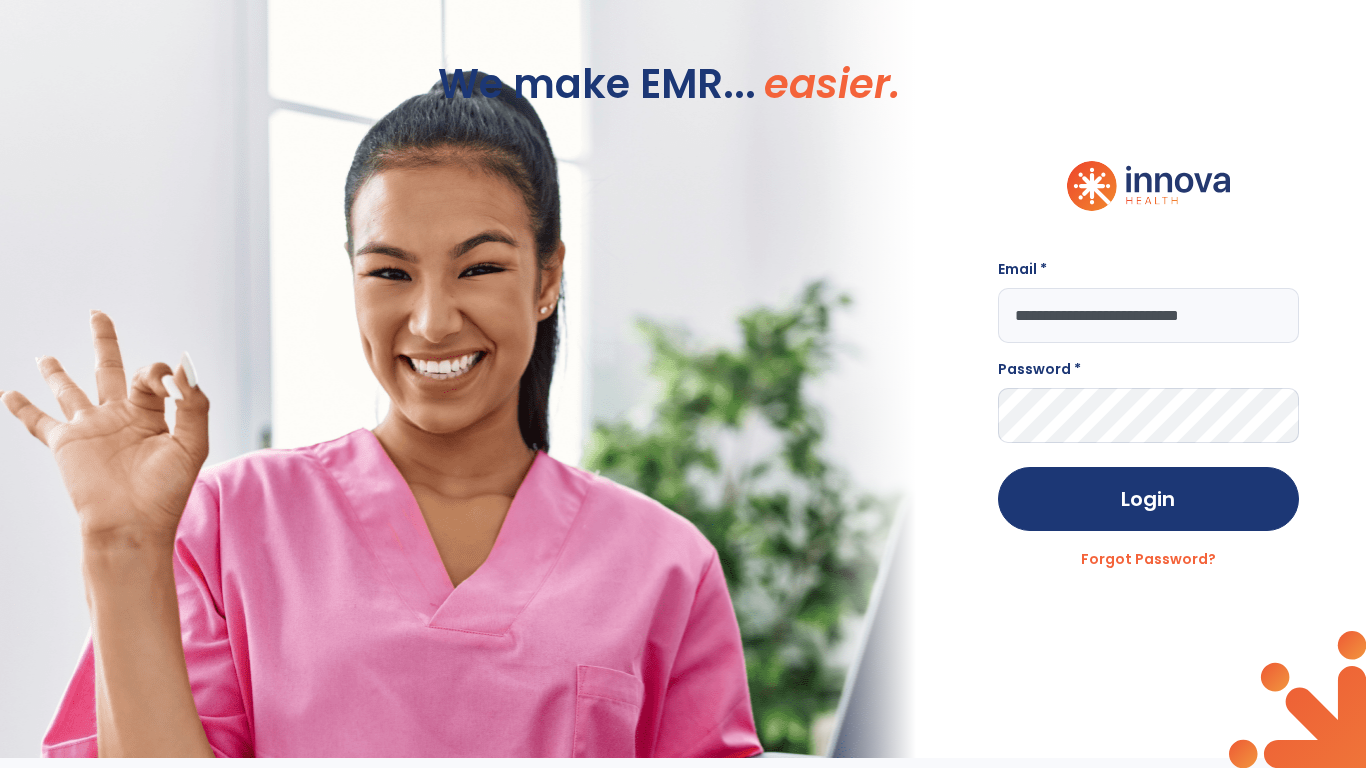 type on "**********" 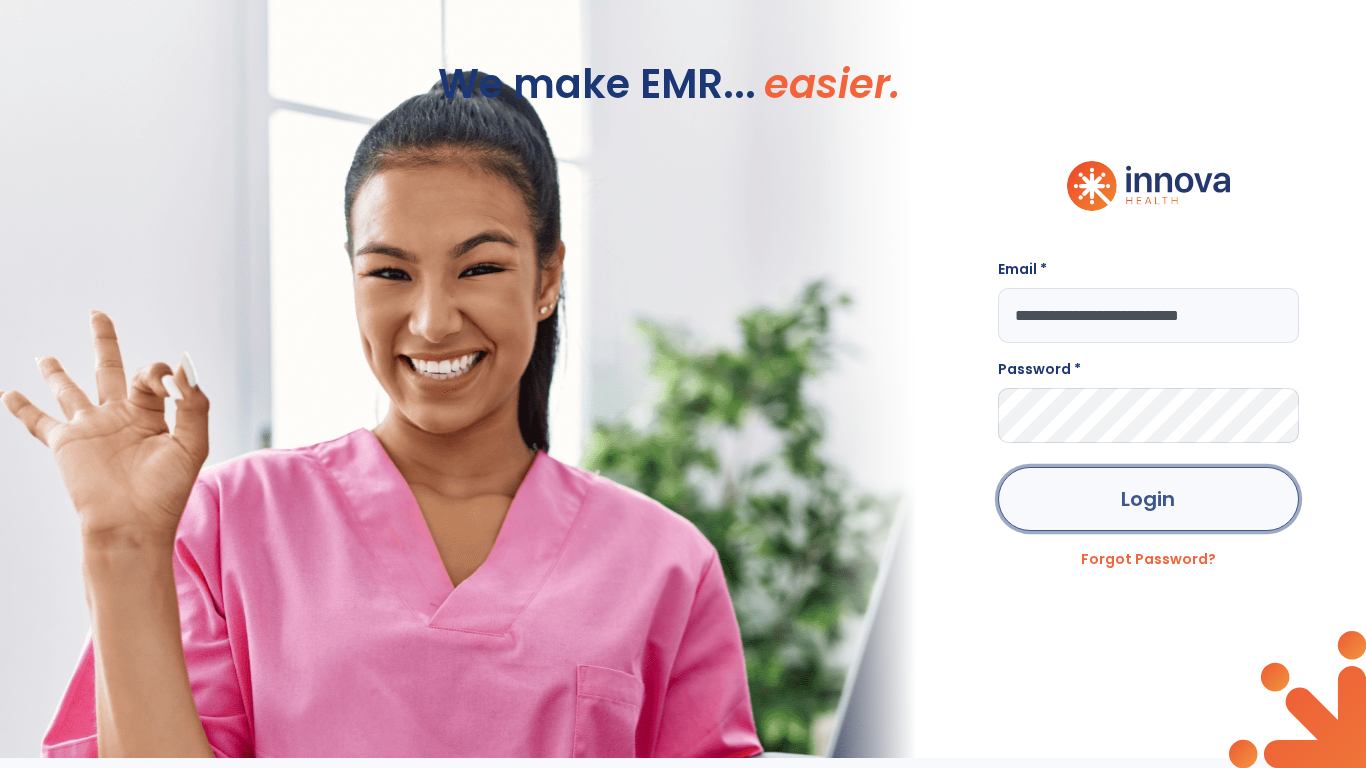 click on "Login" 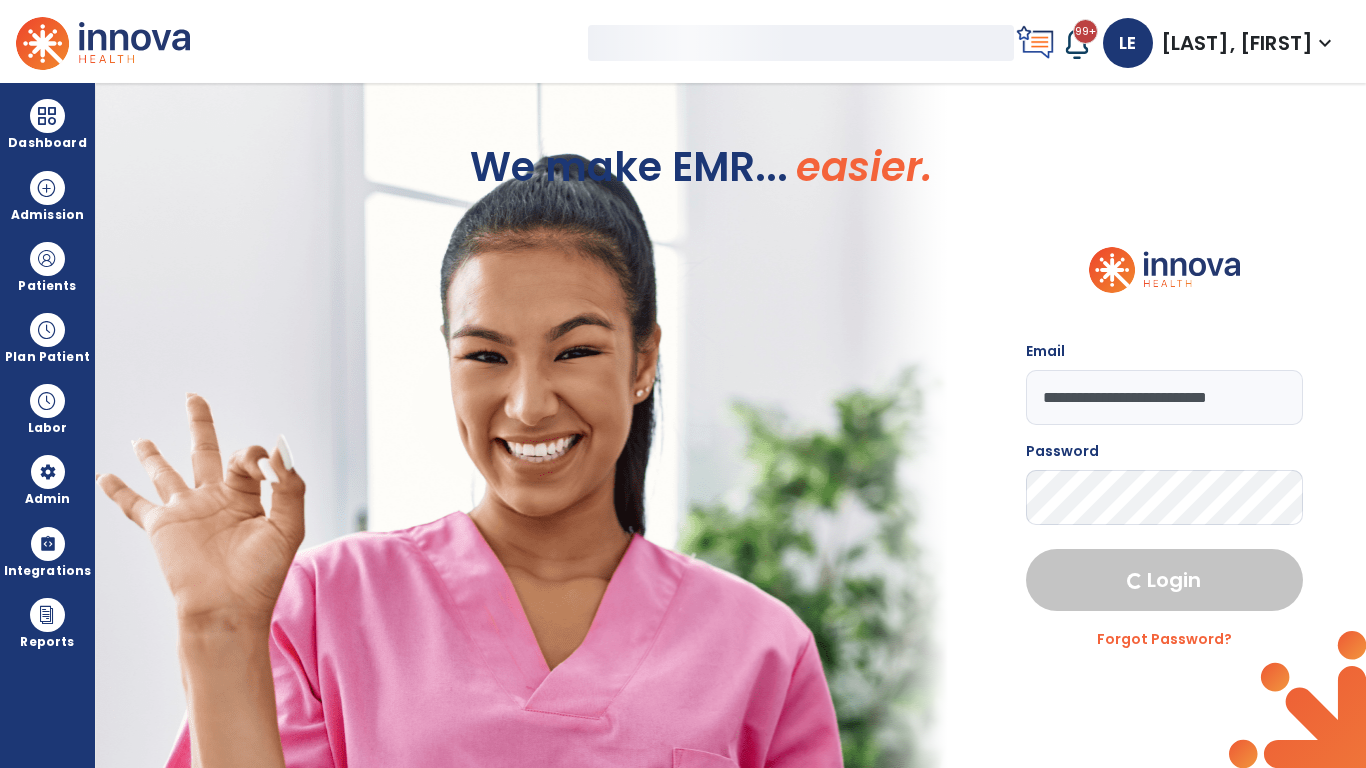 select on "***" 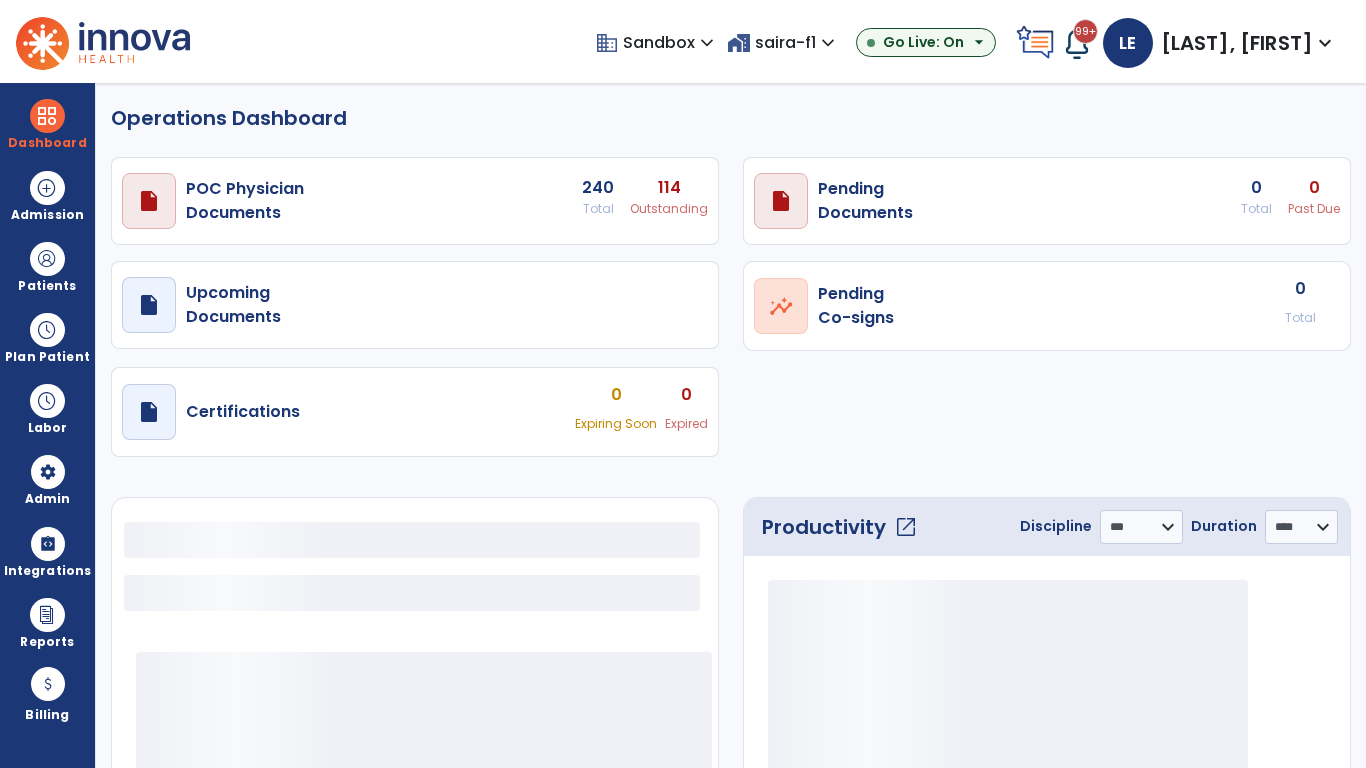 select on "***" 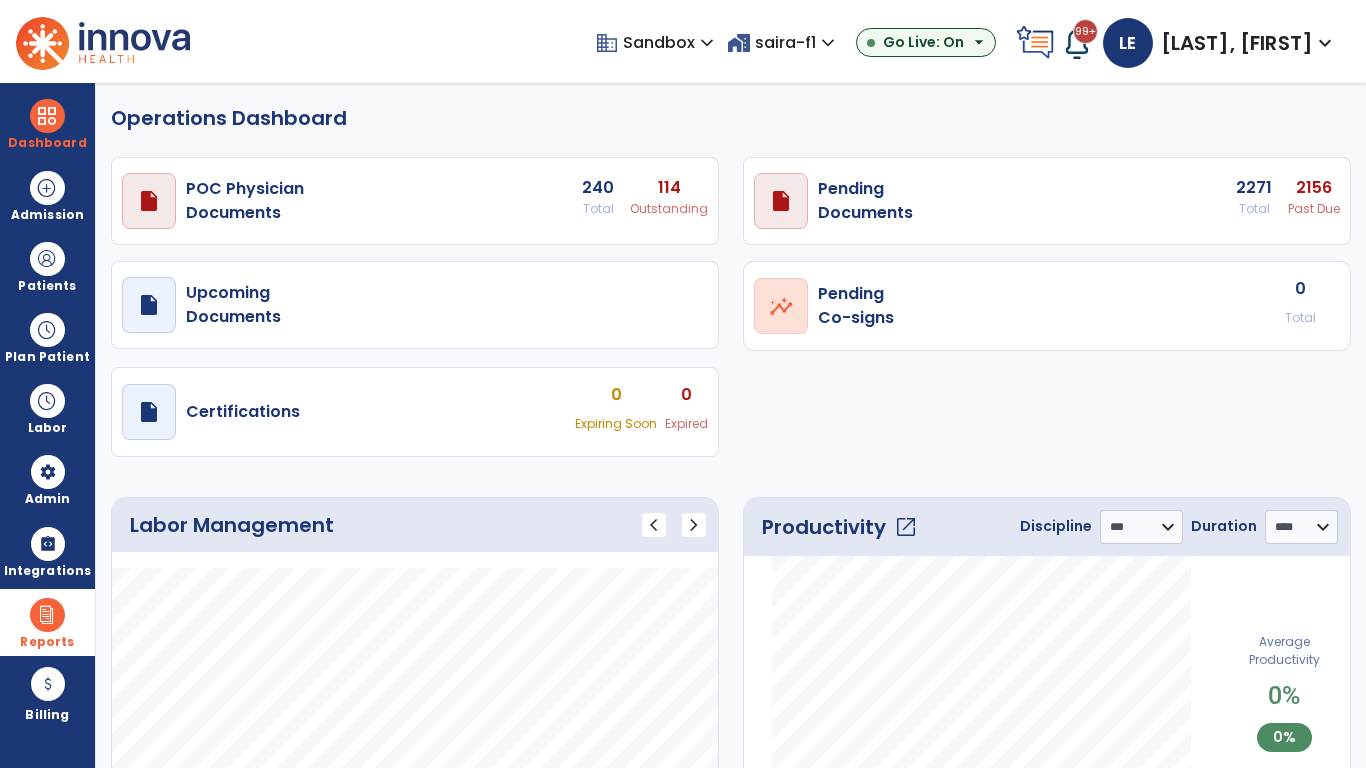 click at bounding box center (47, 615) 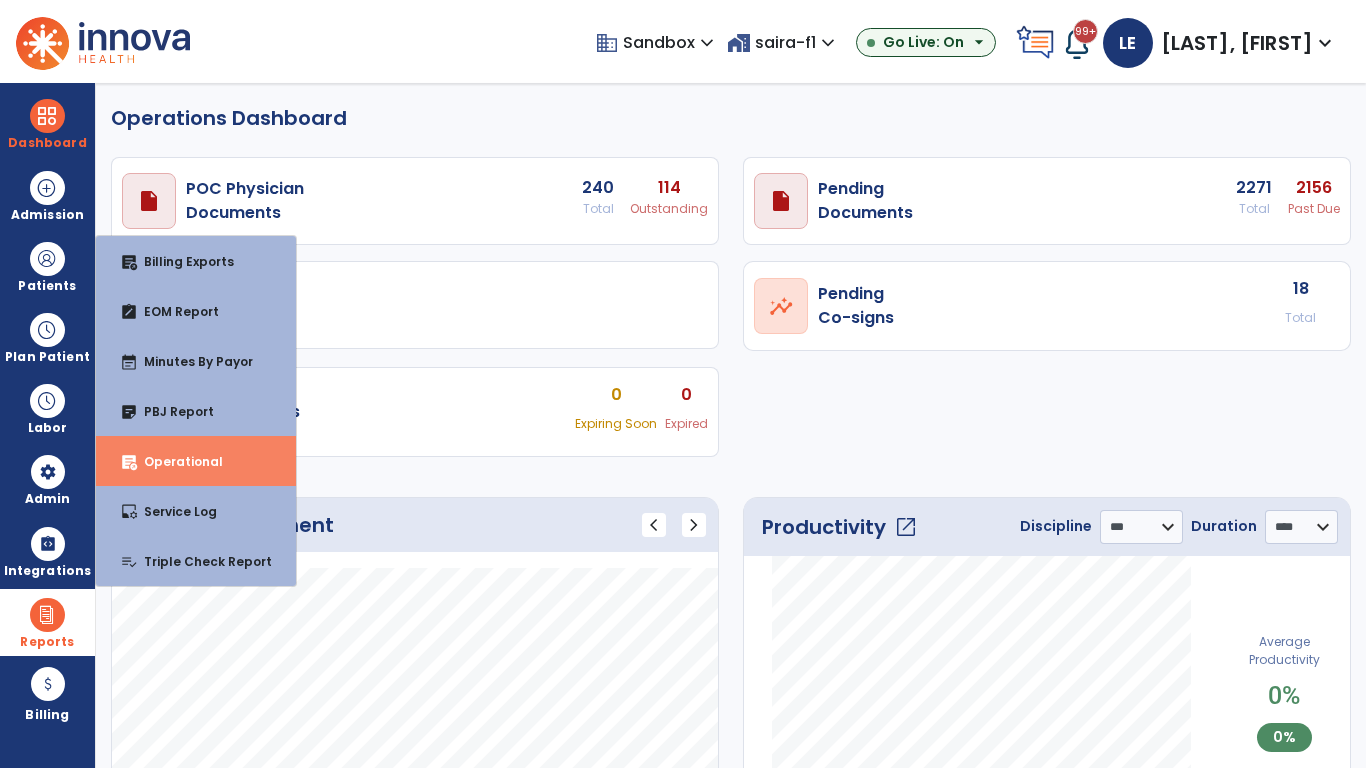 click on "Operational" at bounding box center (175, 461) 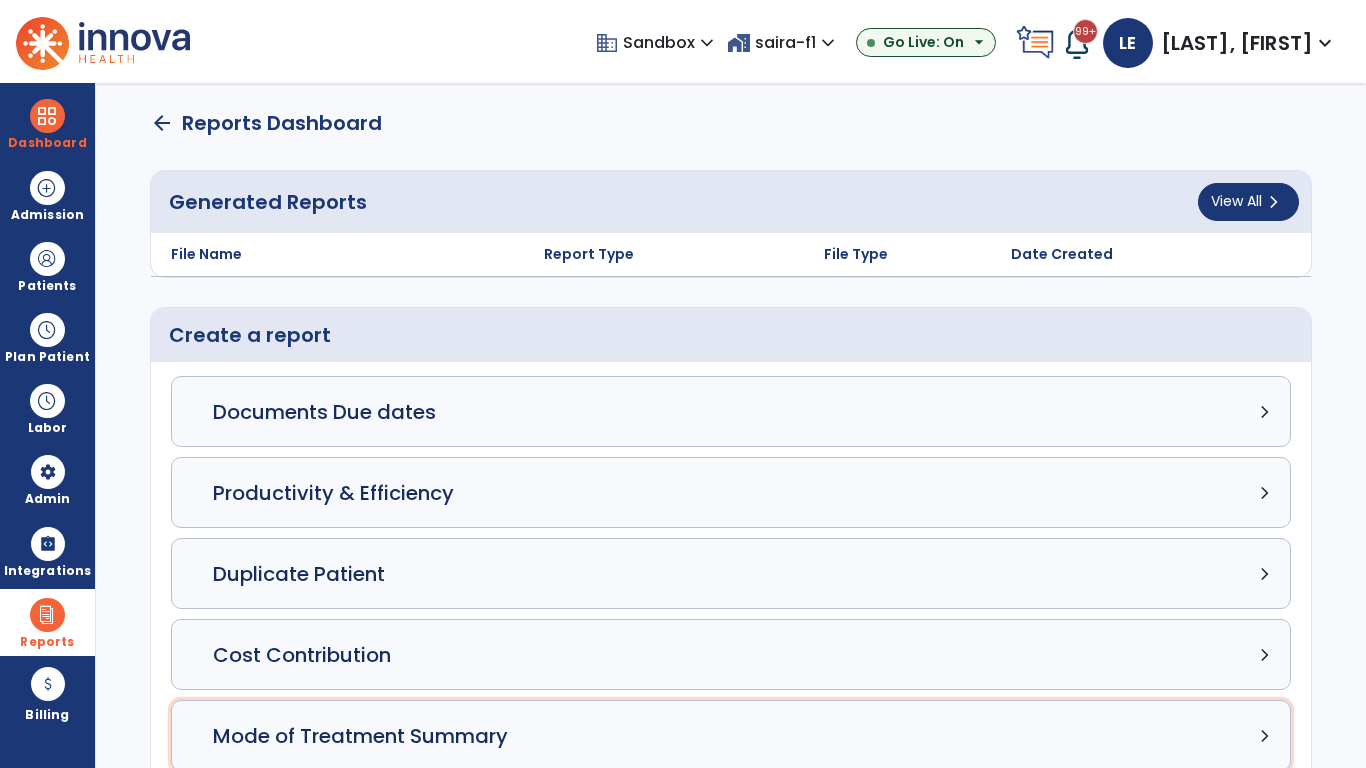 click on "Mode of Treatment Summary chevron_right" 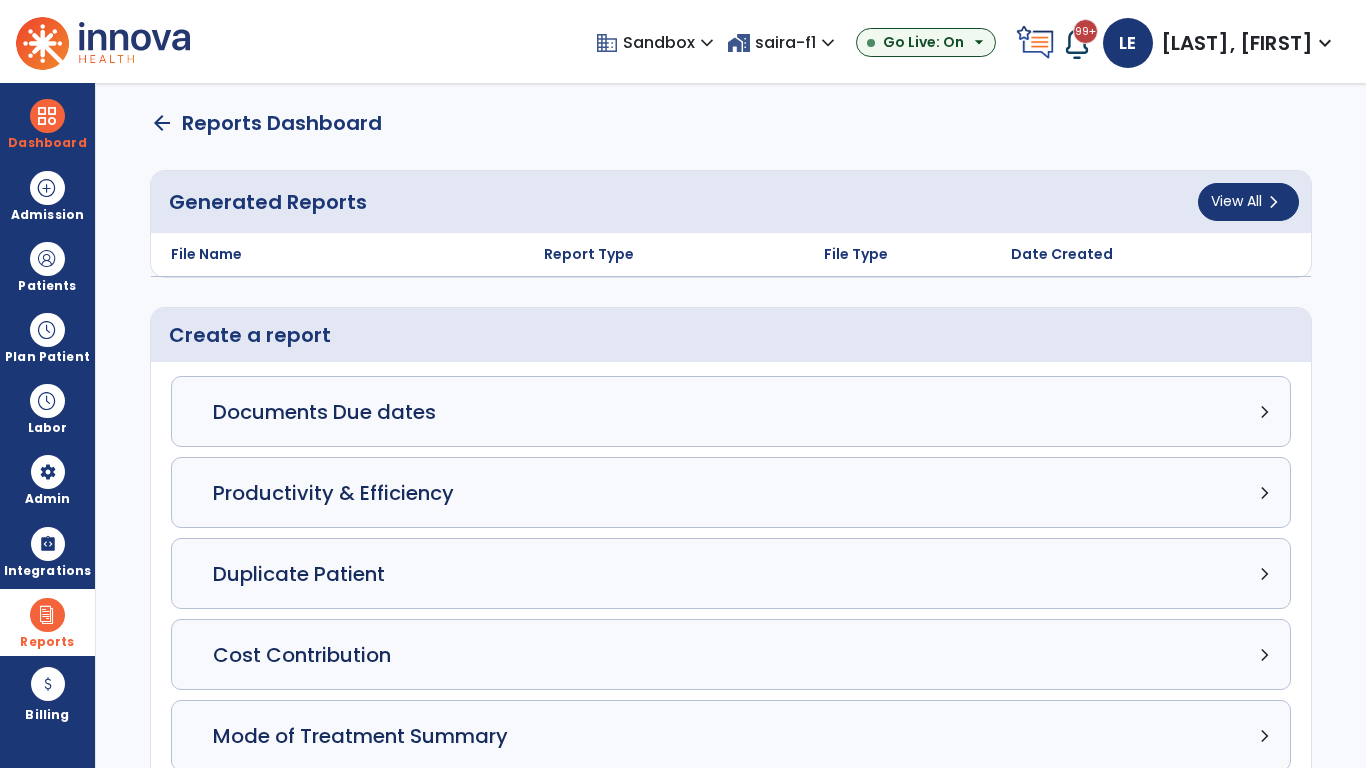 select on "*****" 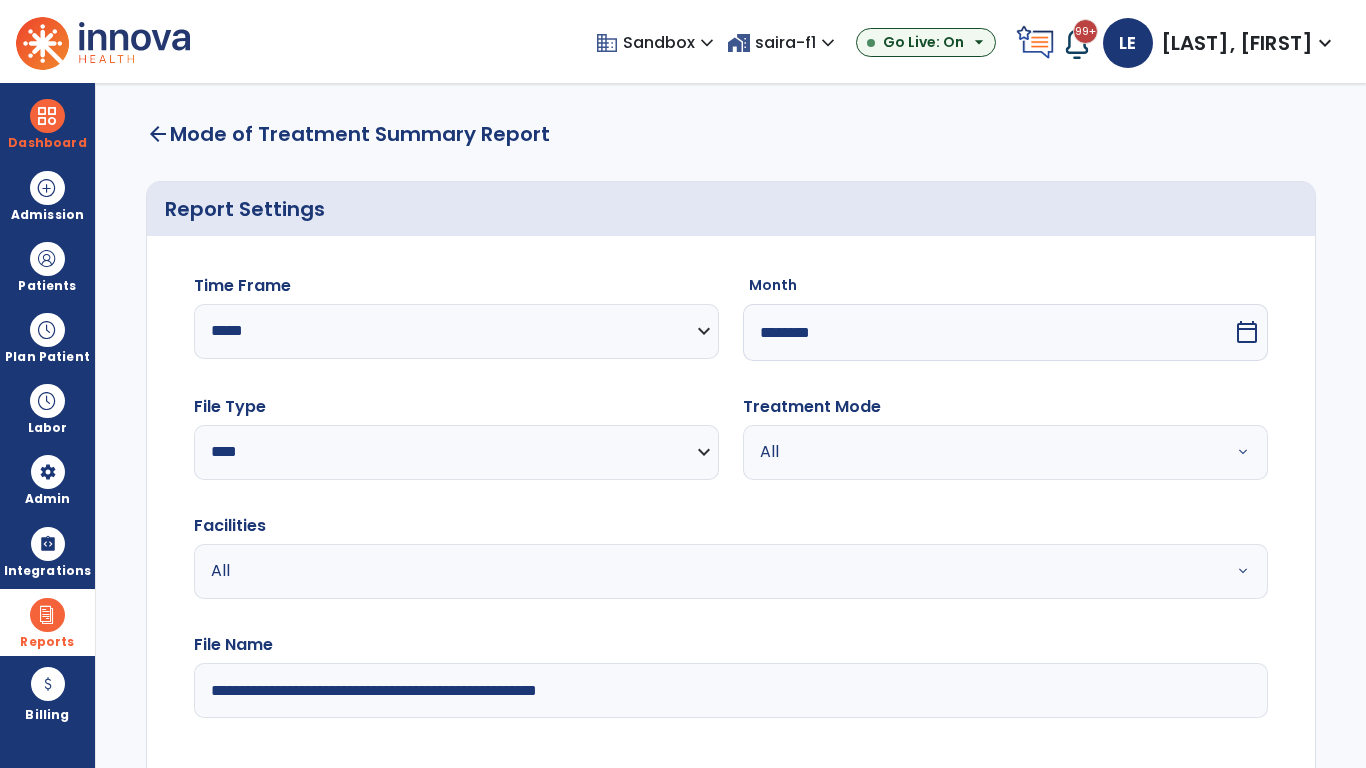 scroll, scrollTop: 3, scrollLeft: 0, axis: vertical 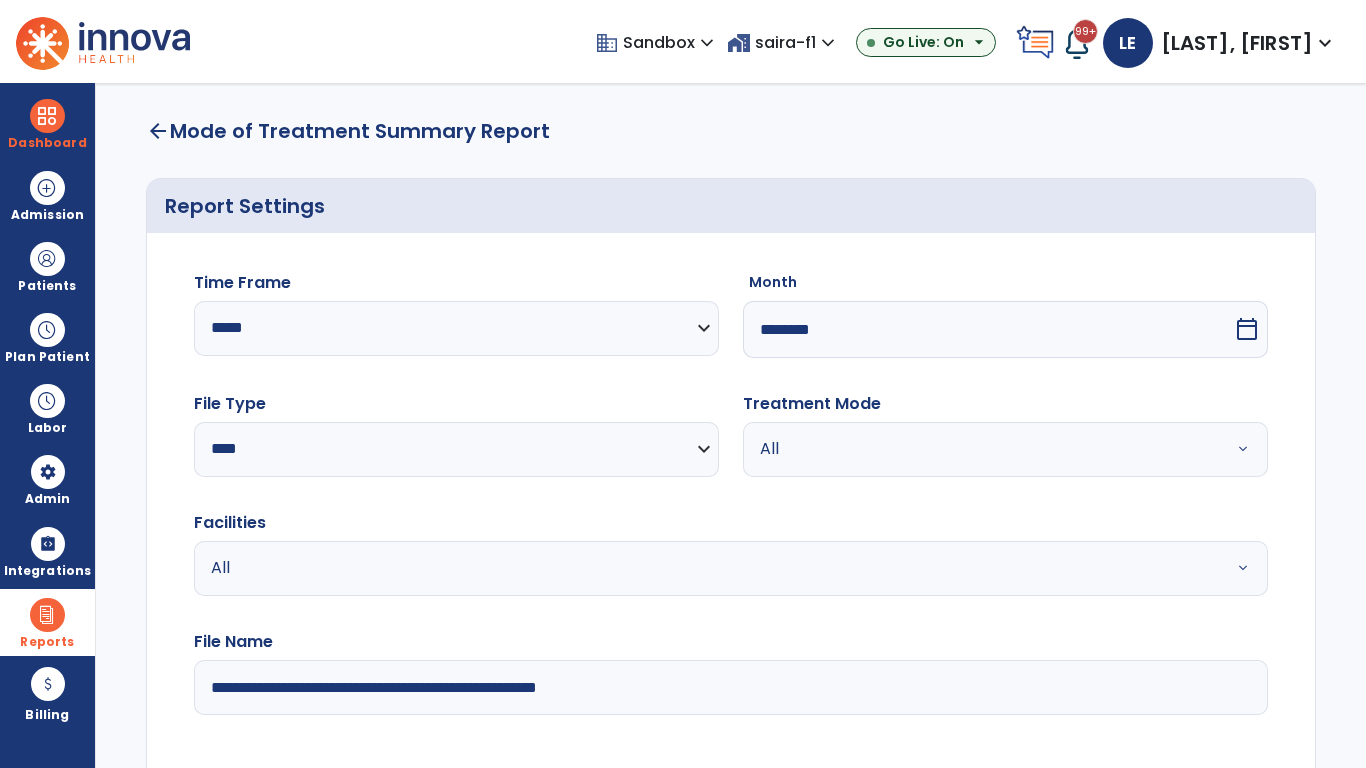 select on "*****" 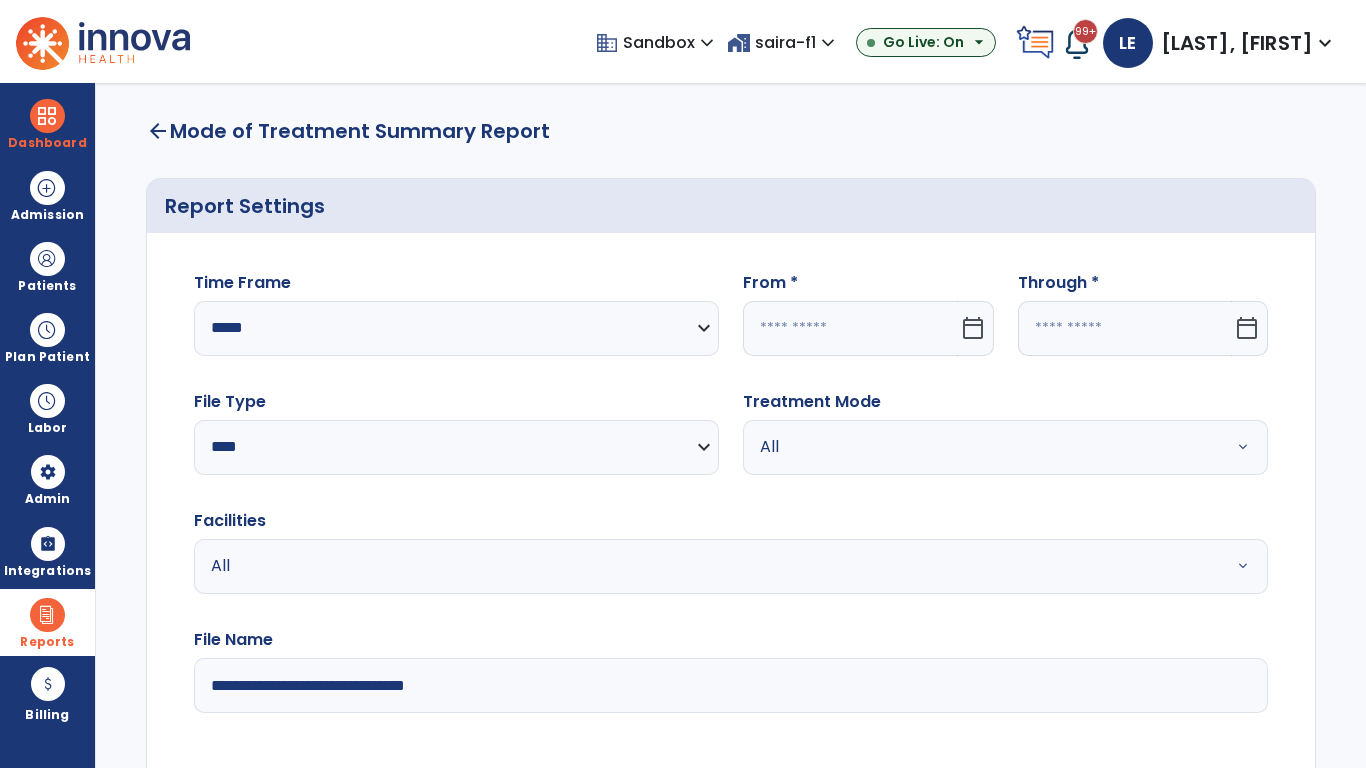 click 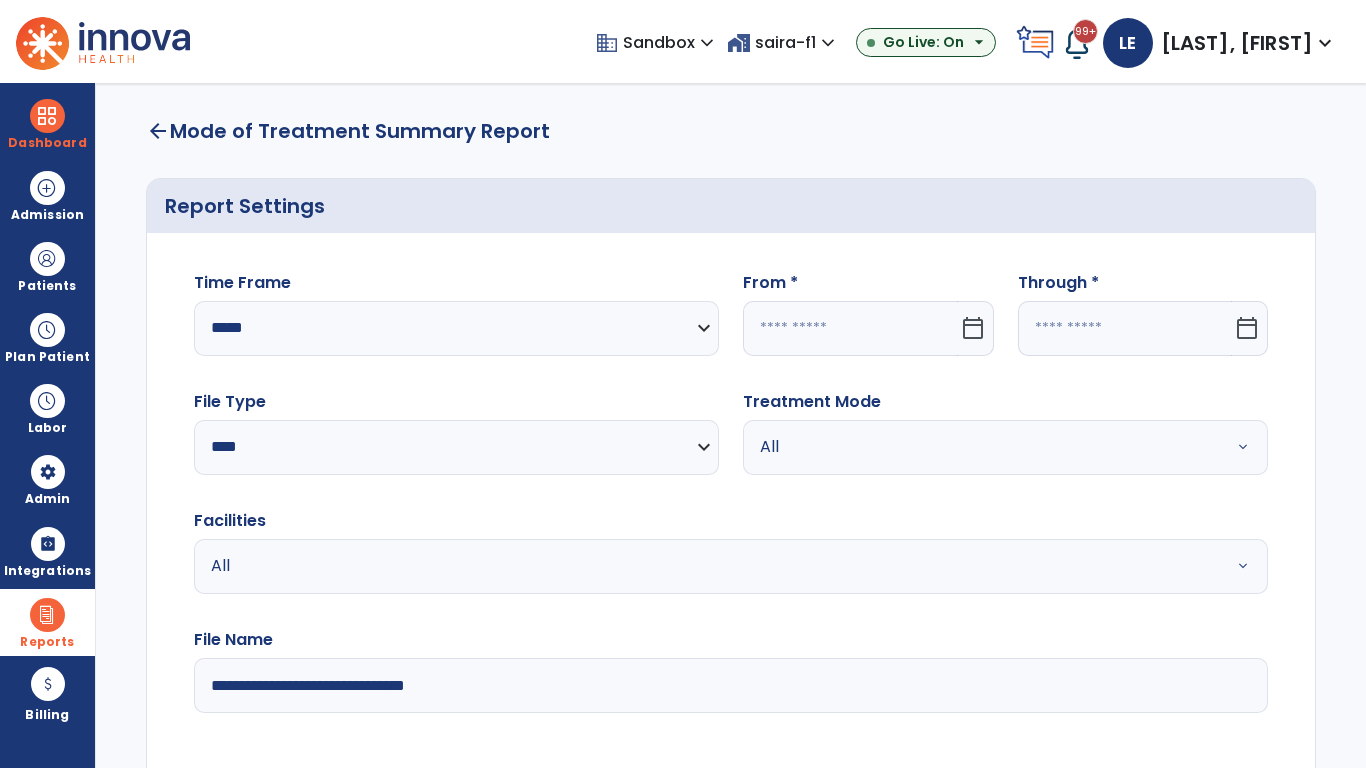 select on "*" 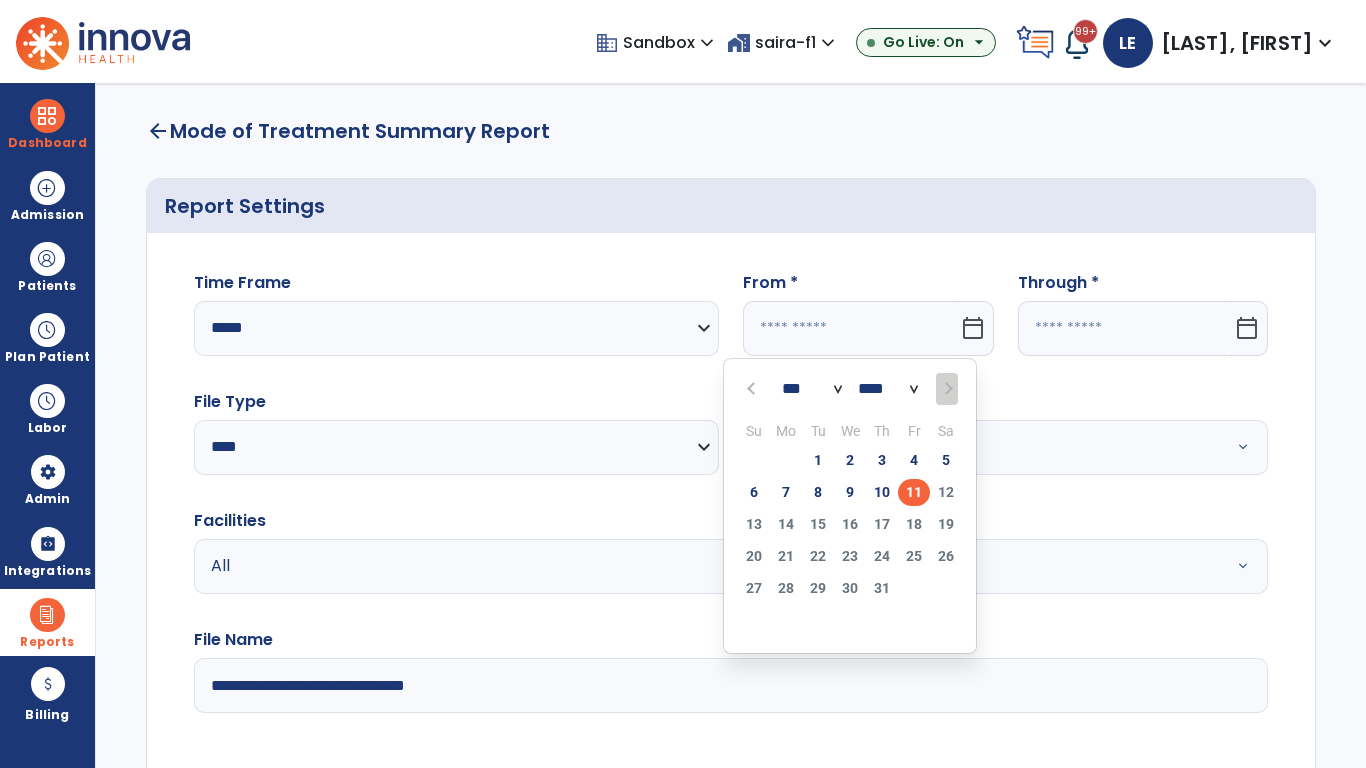 select on "****" 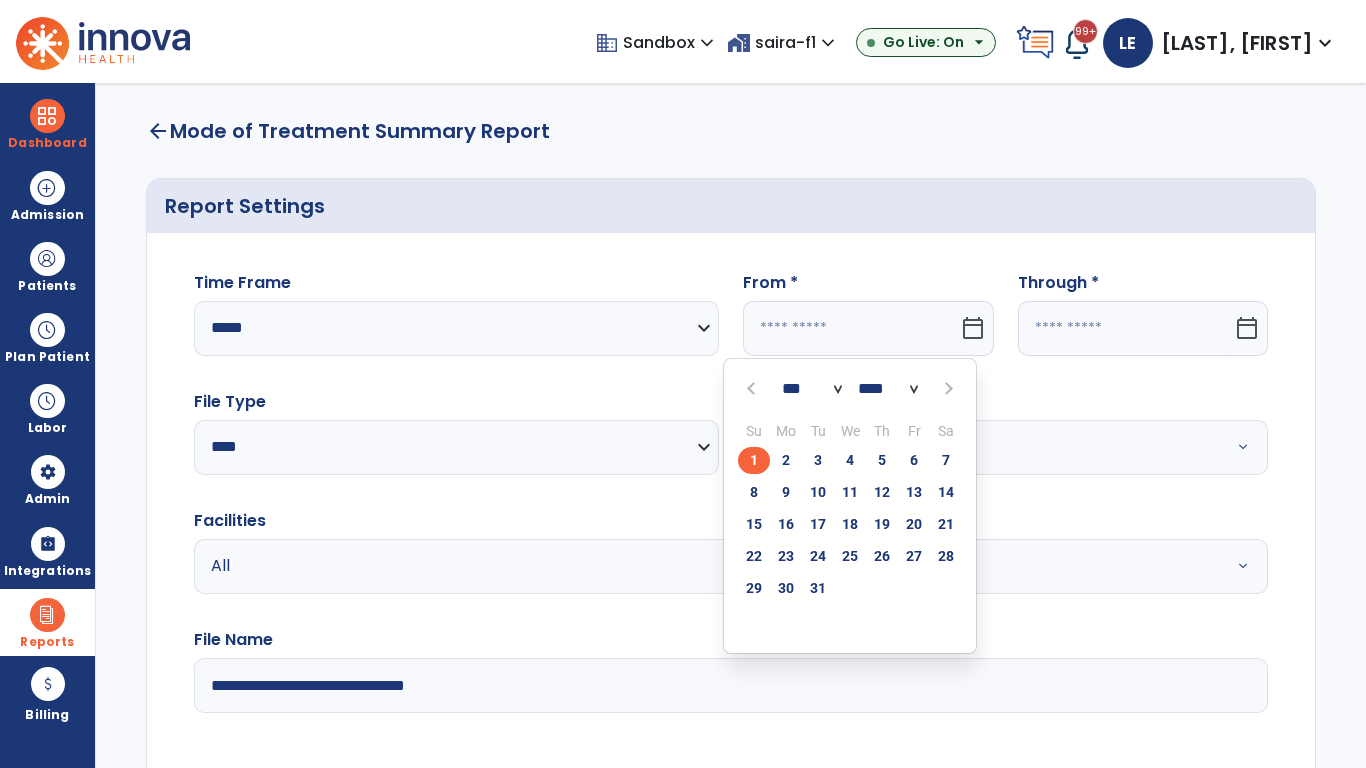 click on "1" 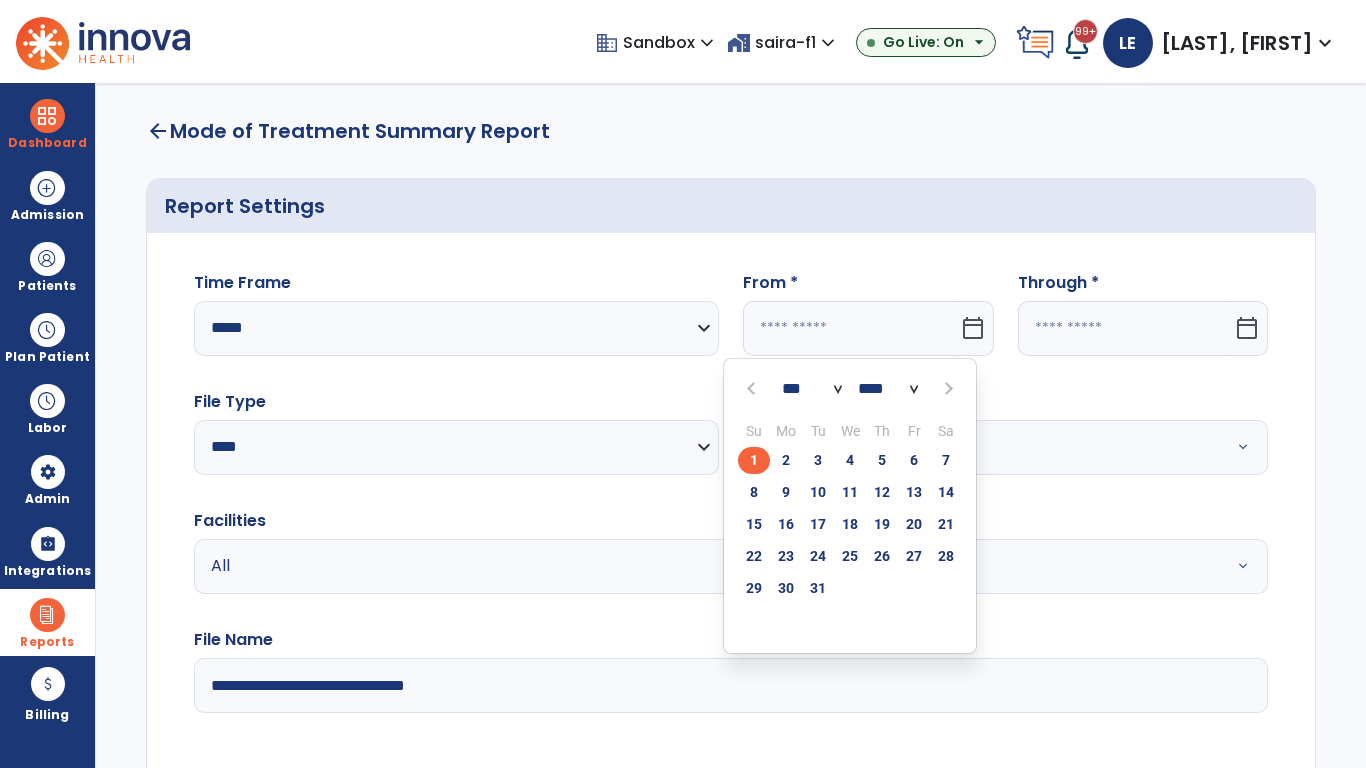 type on "**********" 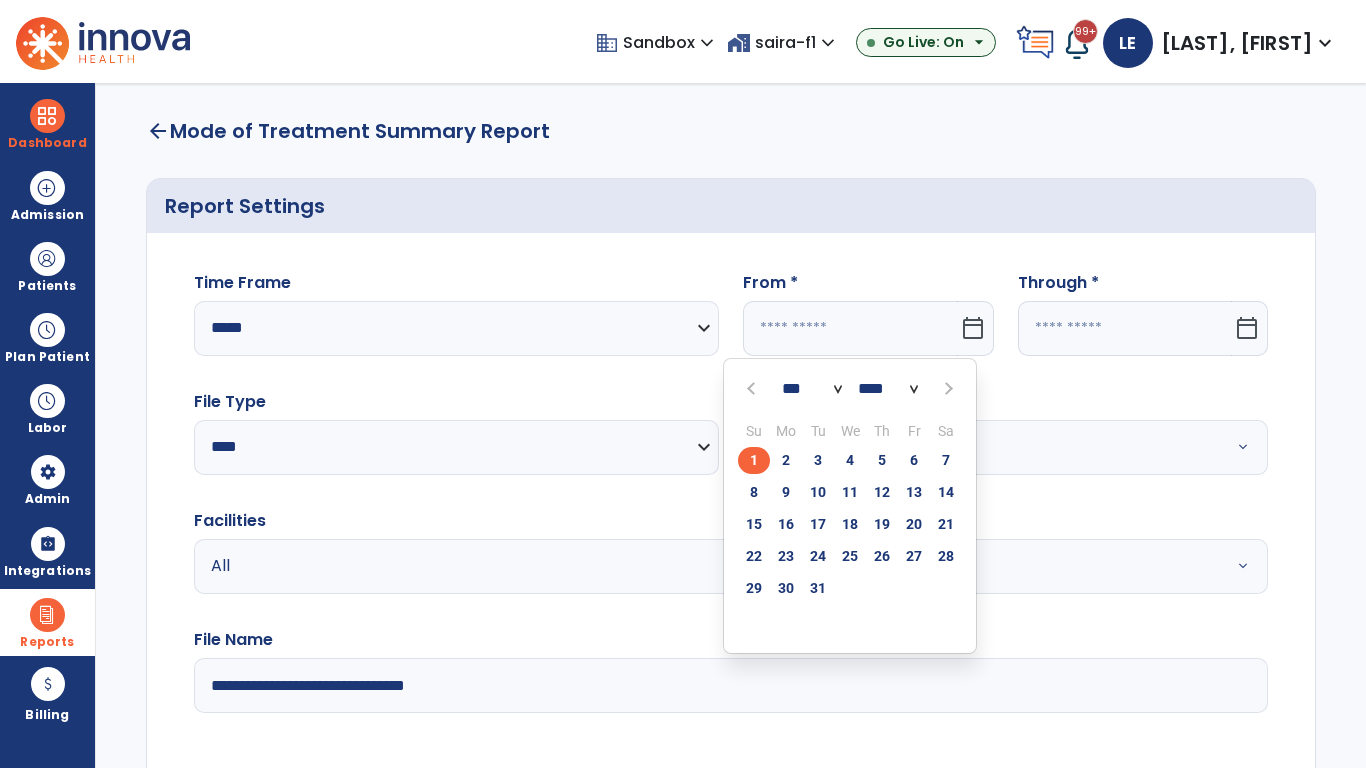 type on "*********" 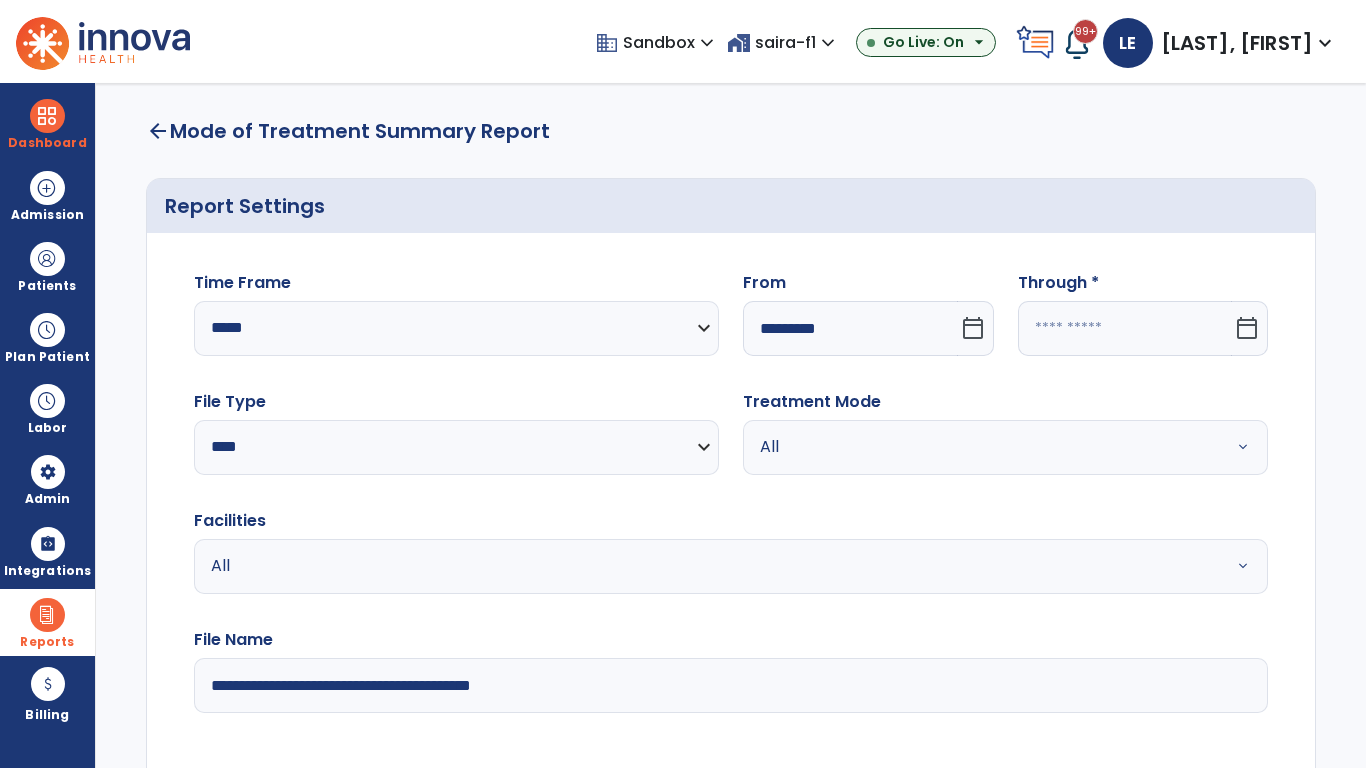 click 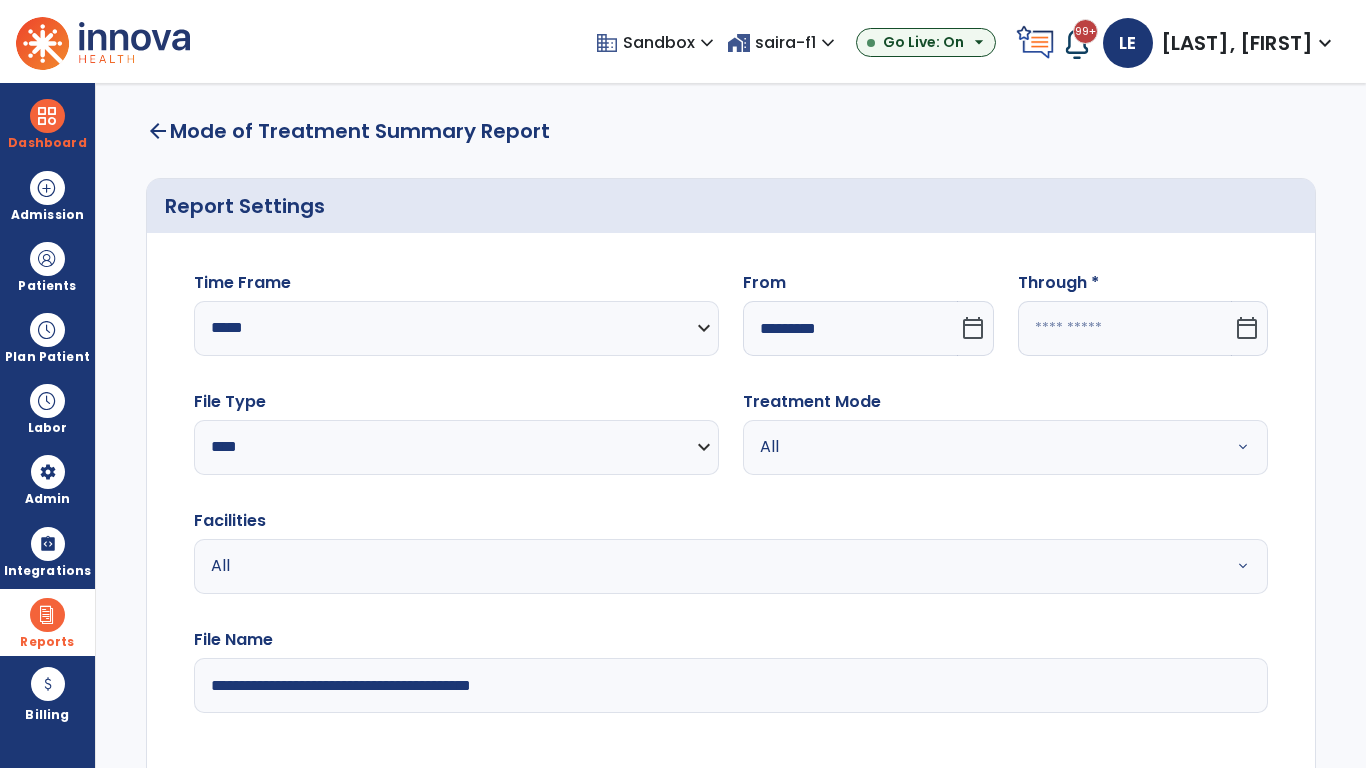 select on "*" 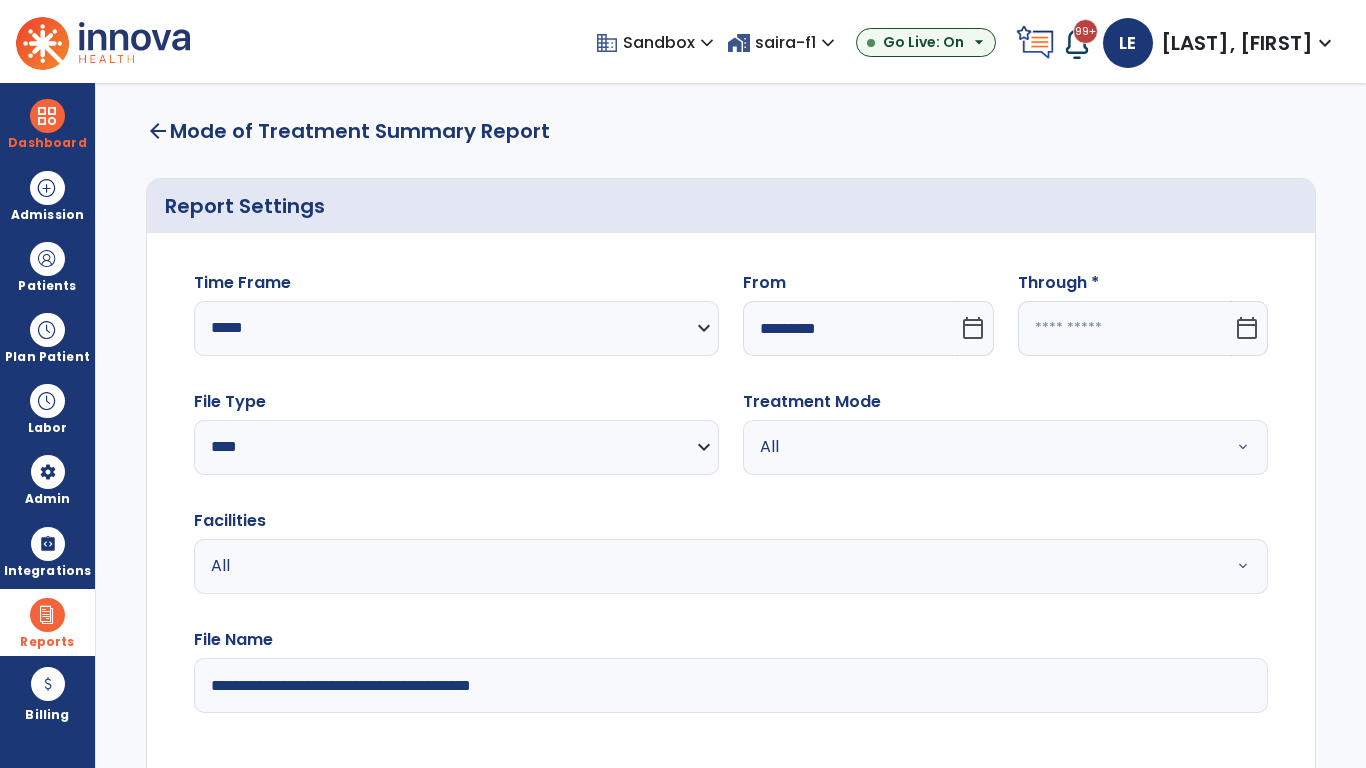 select on "****" 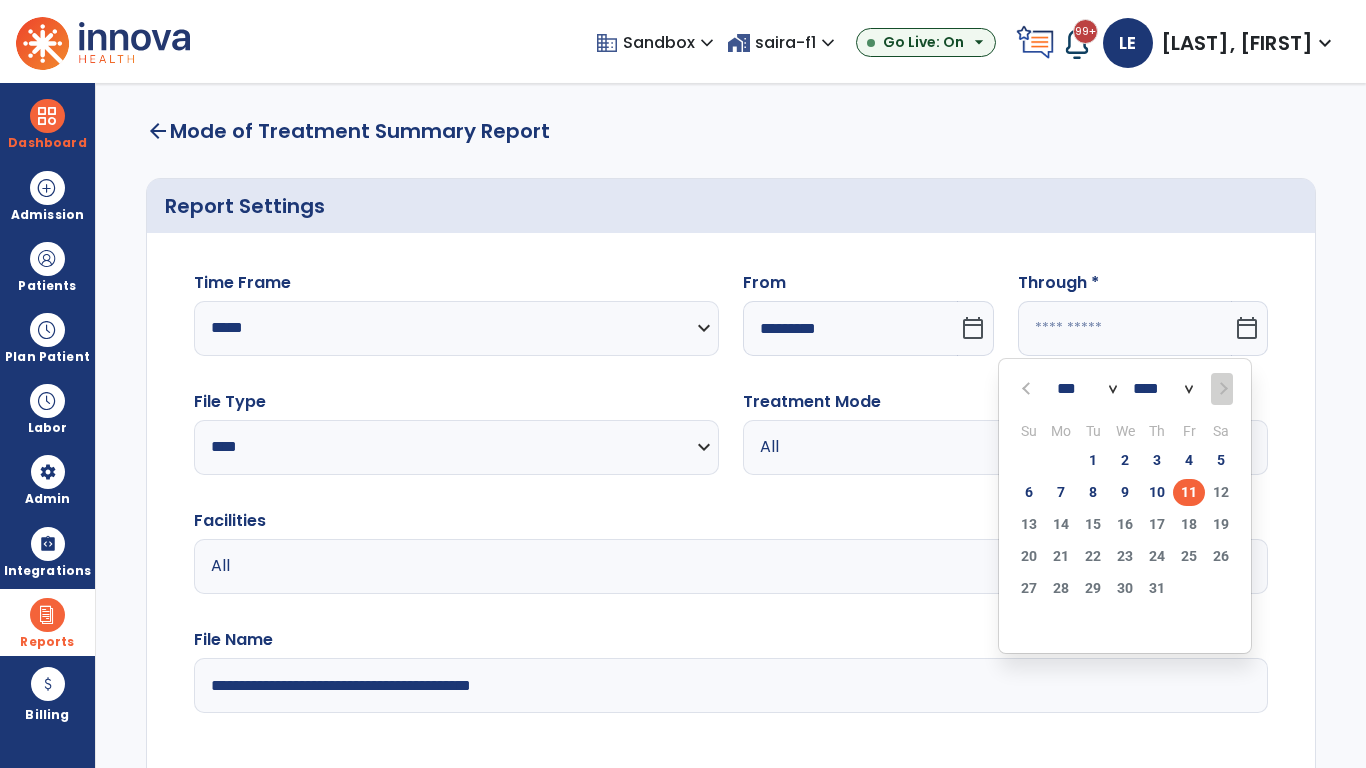 select on "*" 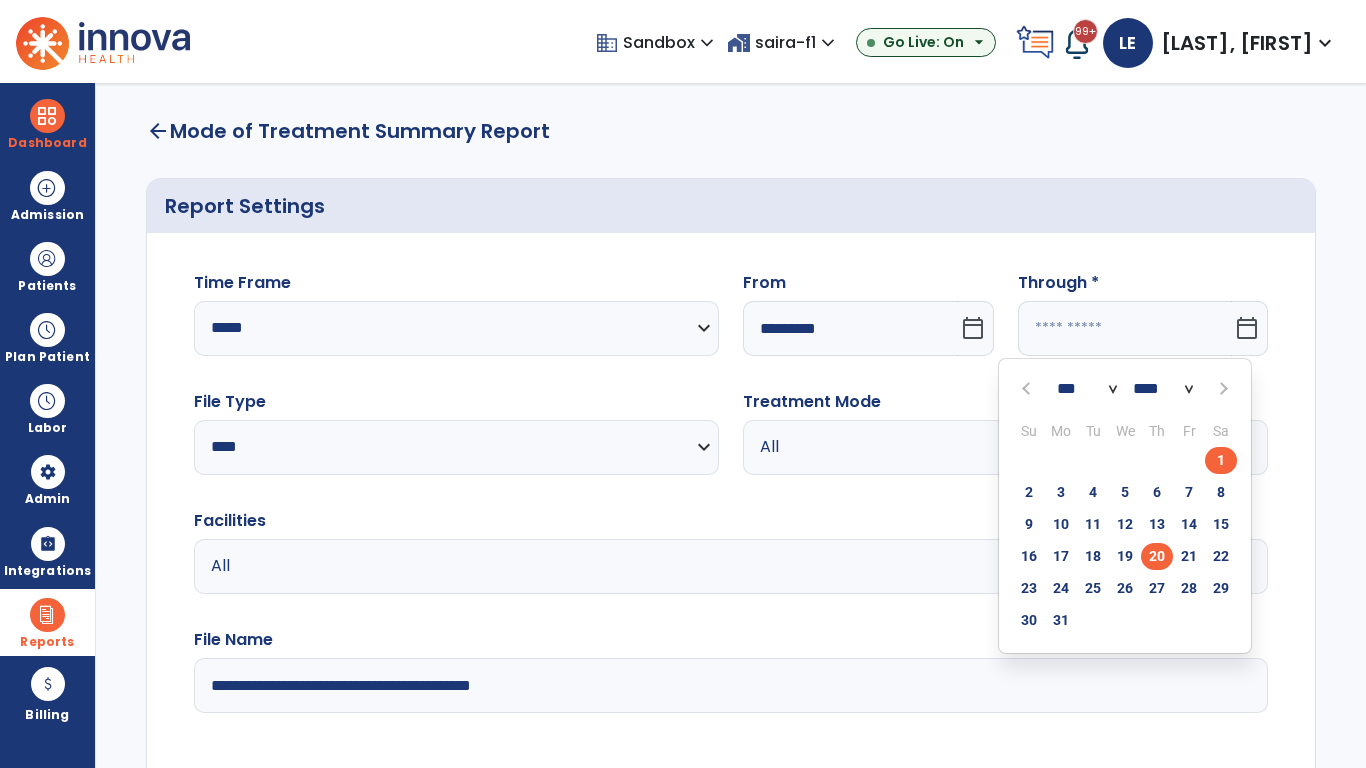click on "20" 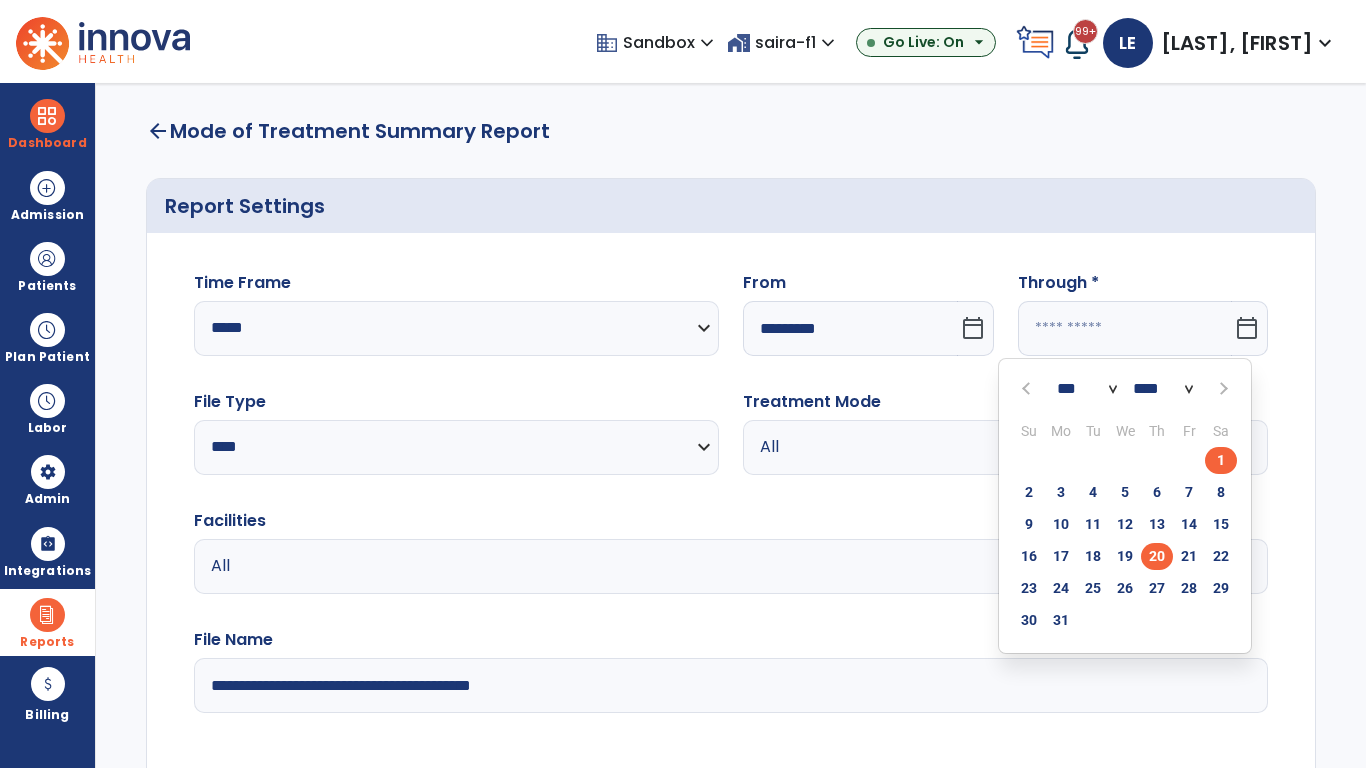 type on "**********" 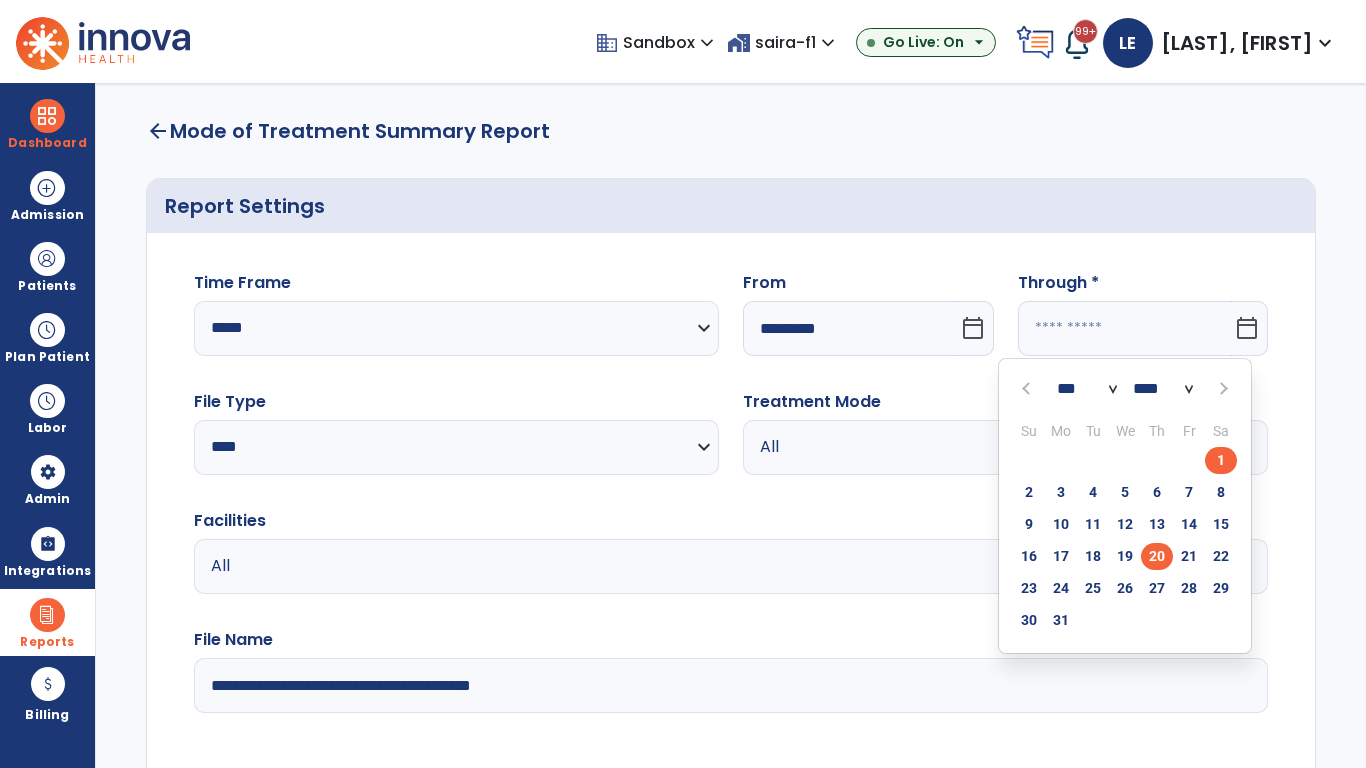 type on "*********" 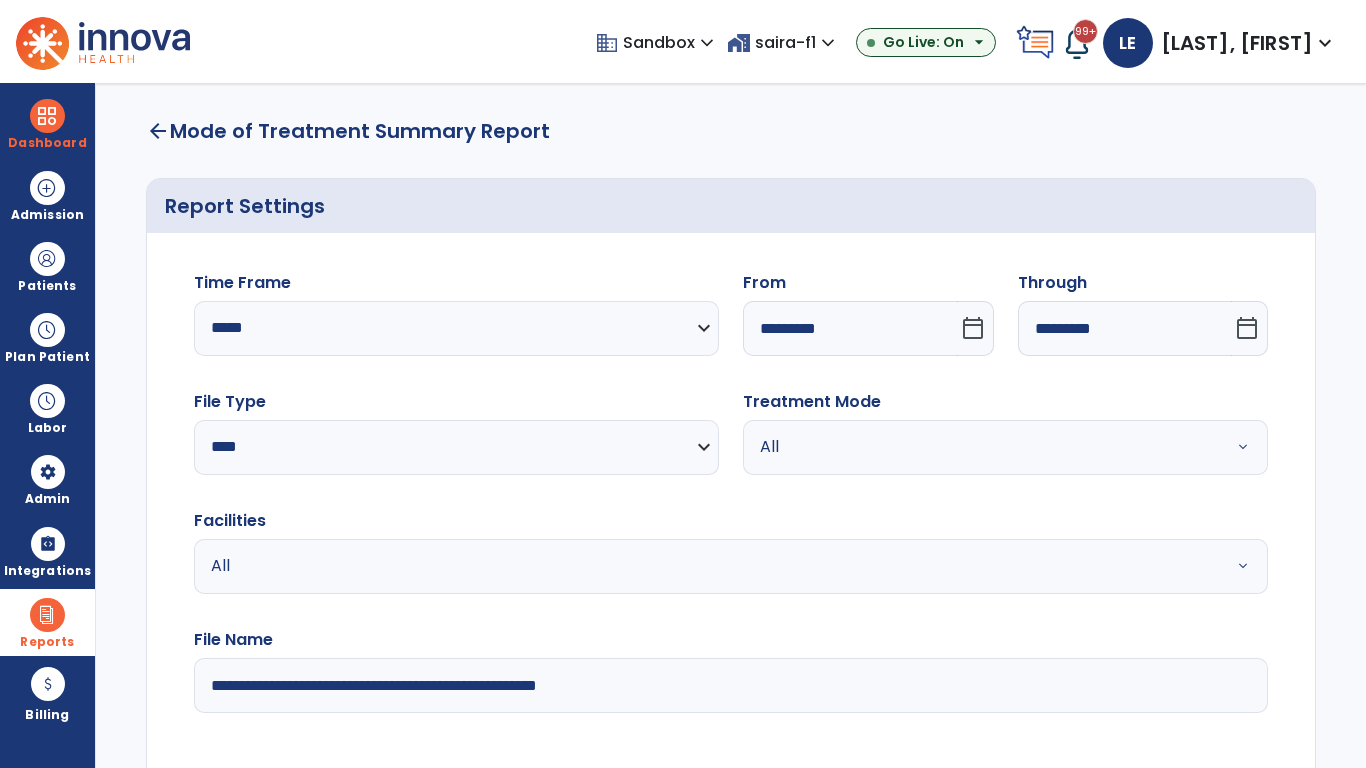 click on "All" at bounding box center (981, 447) 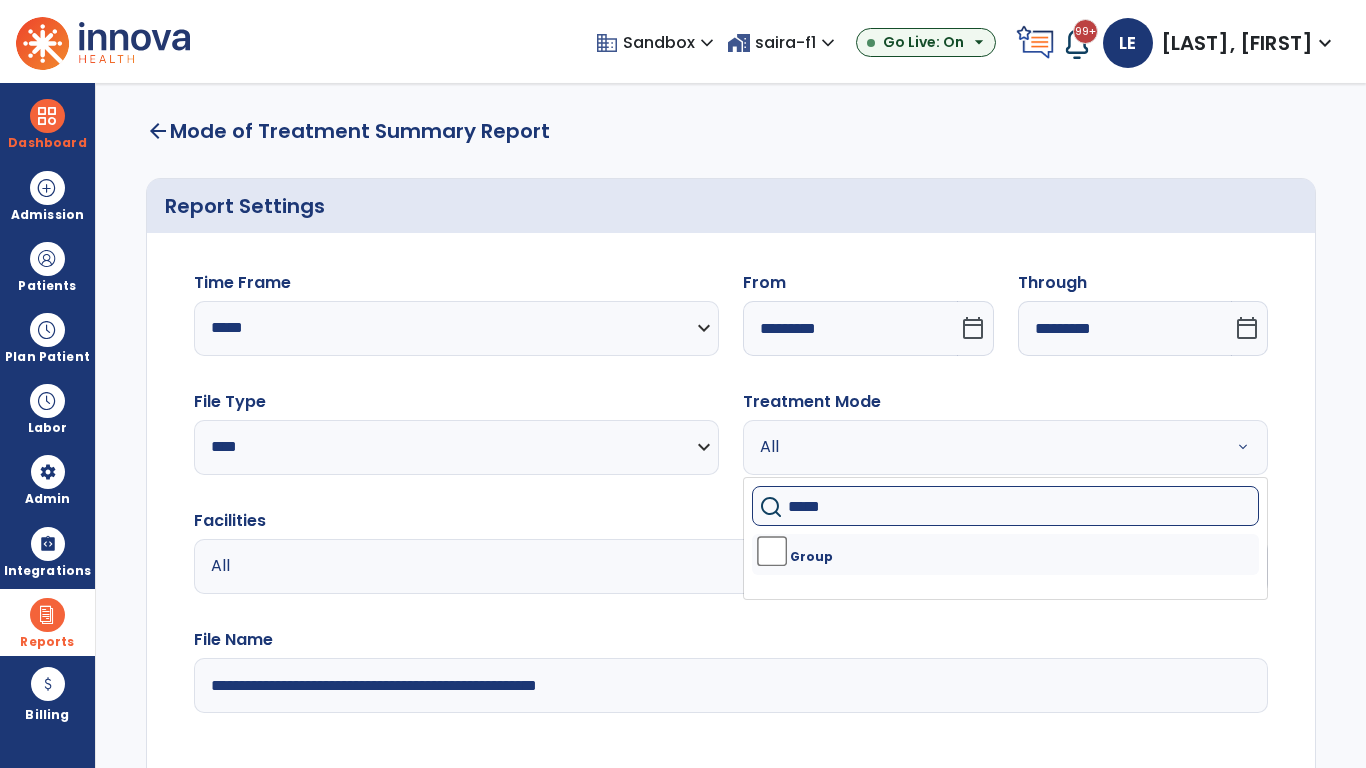 type on "*****" 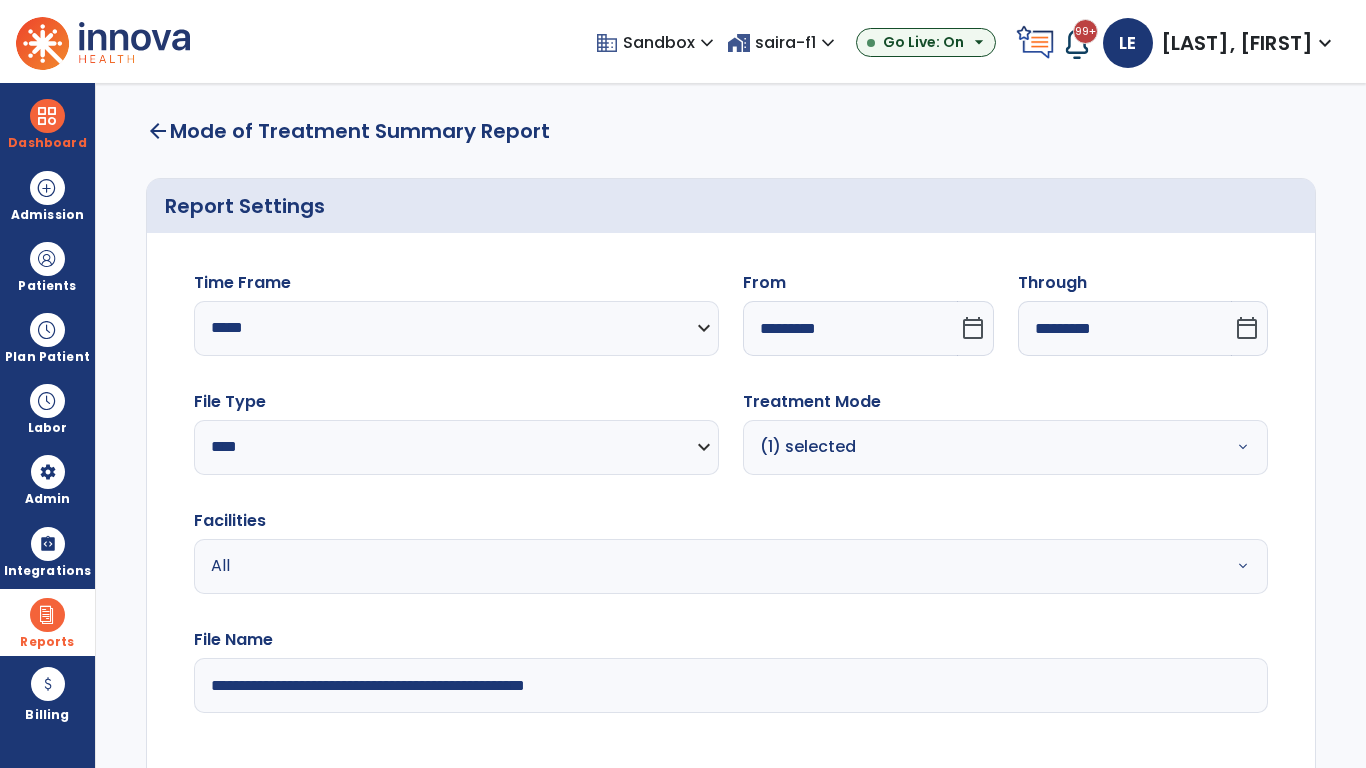 type on "**********" 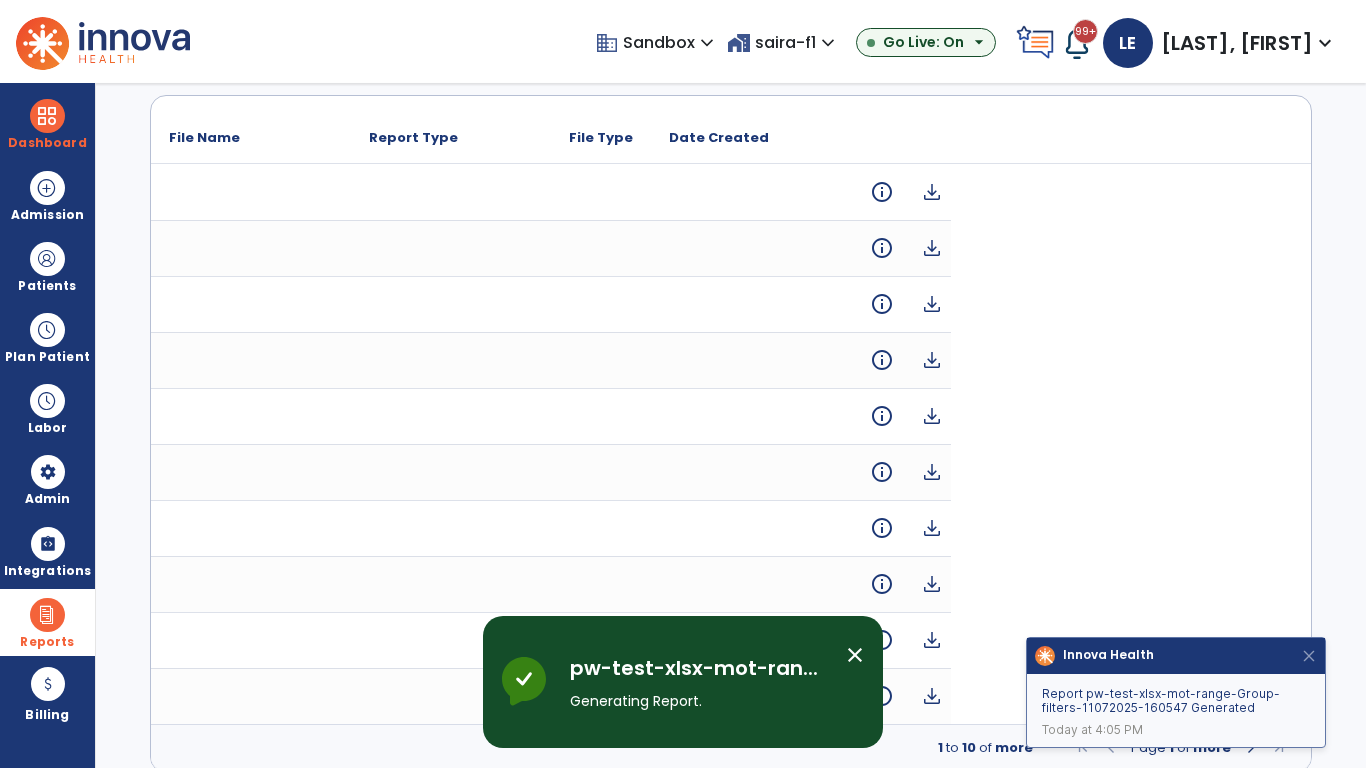 scroll, scrollTop: 0, scrollLeft: 0, axis: both 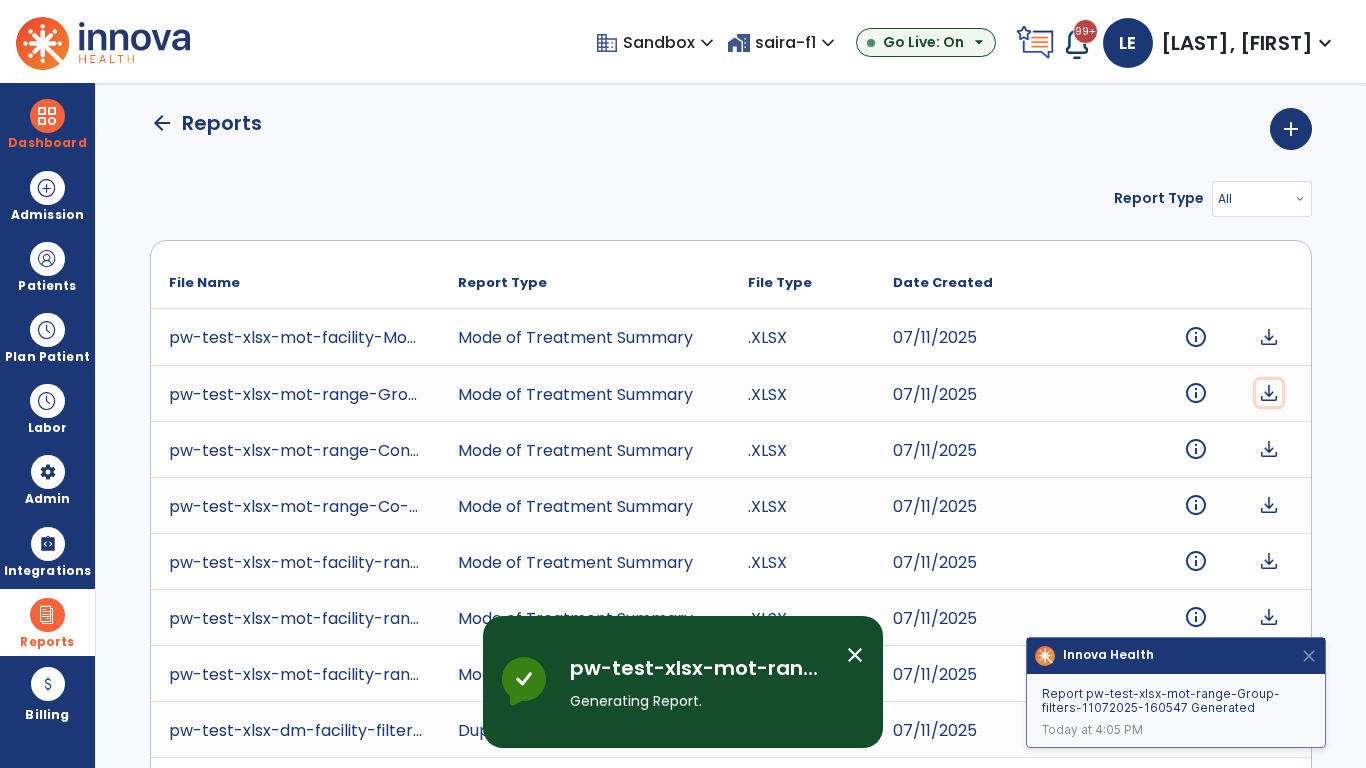 click on "download" 